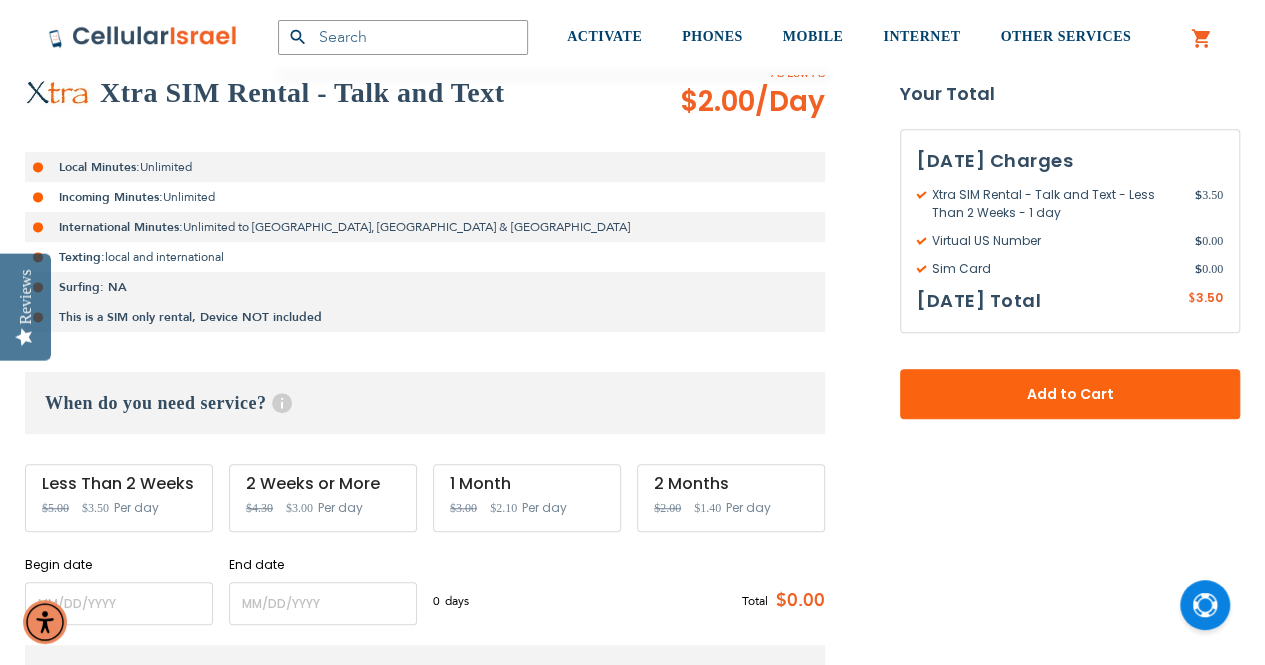 scroll, scrollTop: 458, scrollLeft: 0, axis: vertical 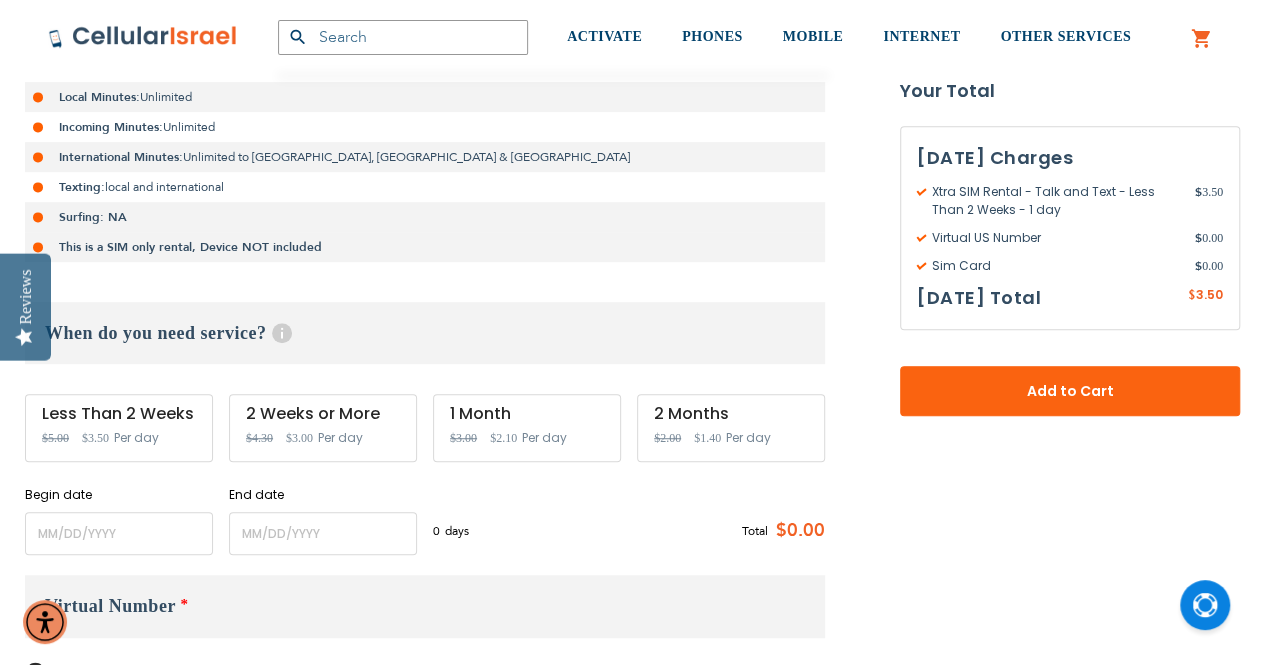 click on "Less Than 2 Weeks
Special Price
$3.50
Regular Price
$5.00
Per day" at bounding box center (119, 428) 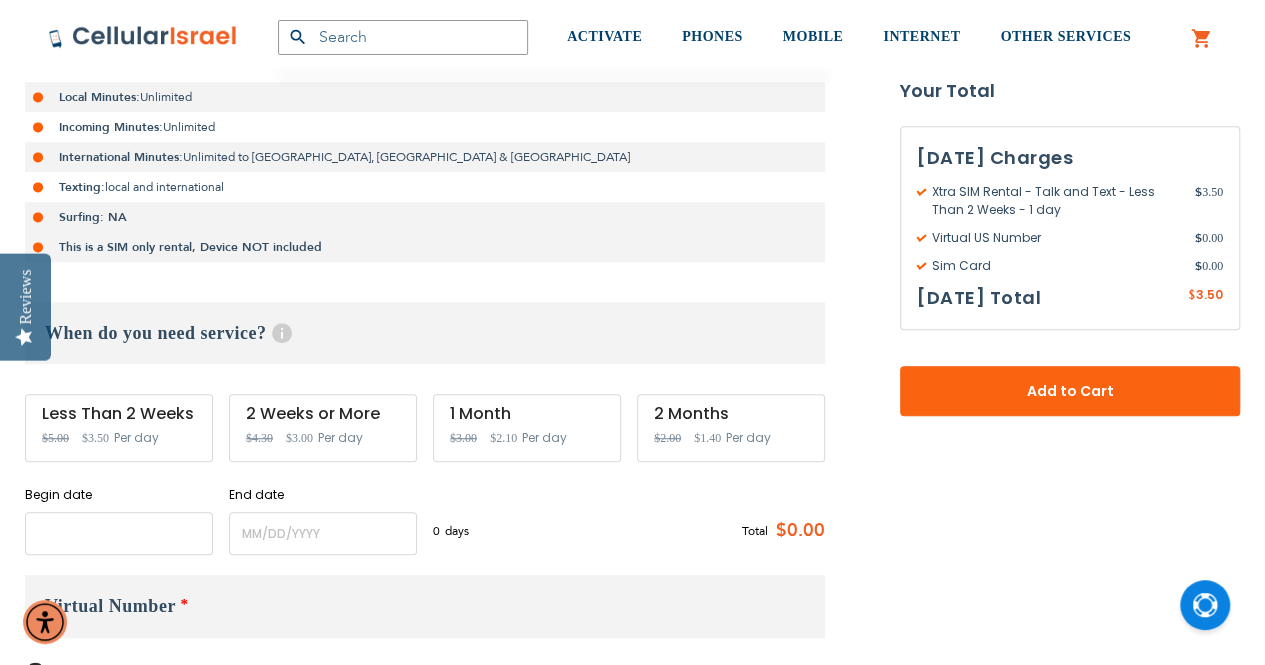 click at bounding box center [119, 533] 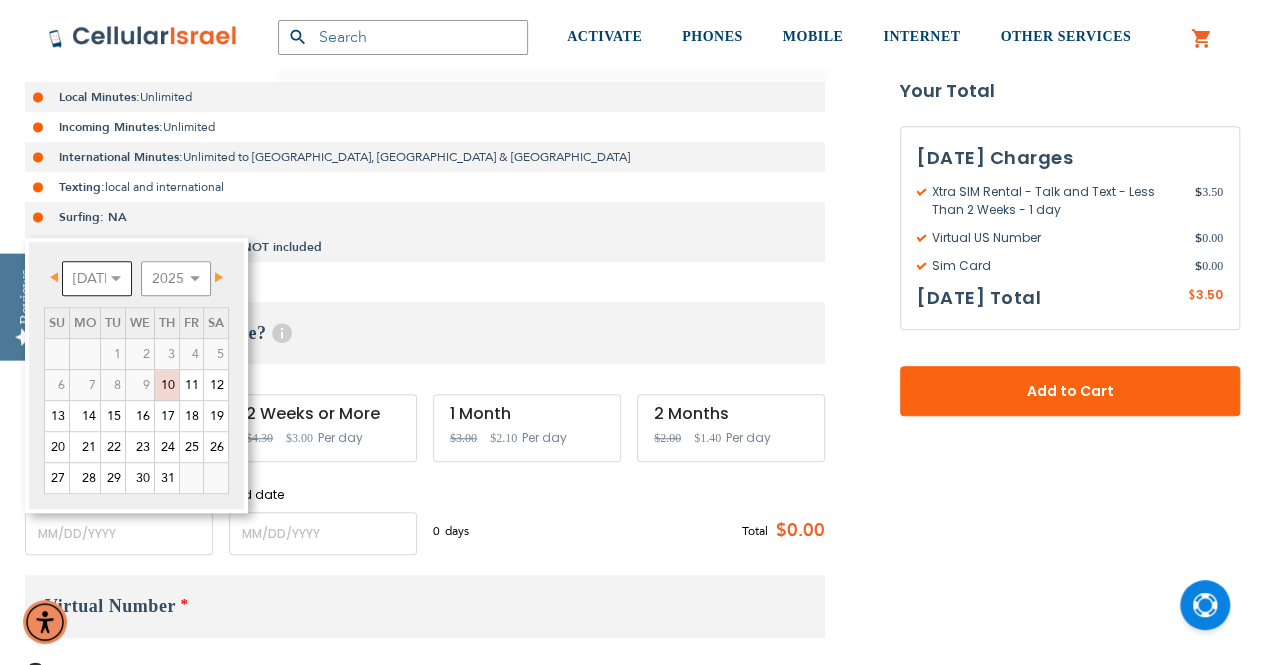click on "[DATE] Aug Sep Oct Nov Dec" at bounding box center (97, 278) 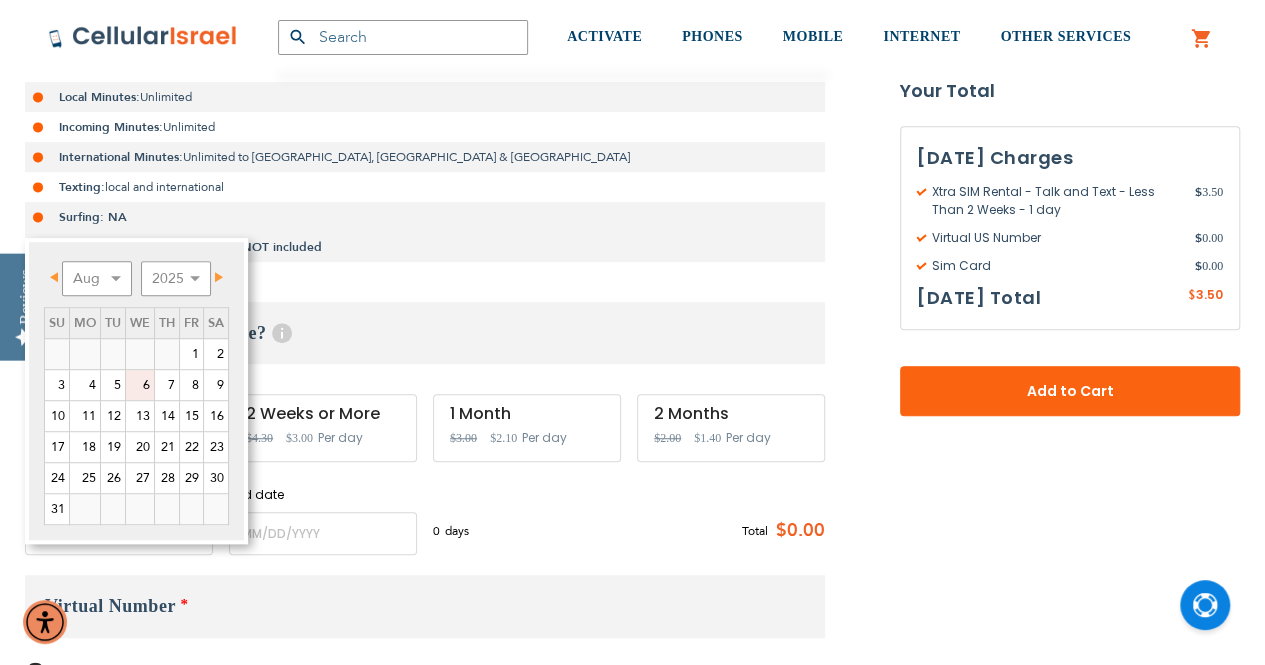 click on "6" at bounding box center [140, 385] 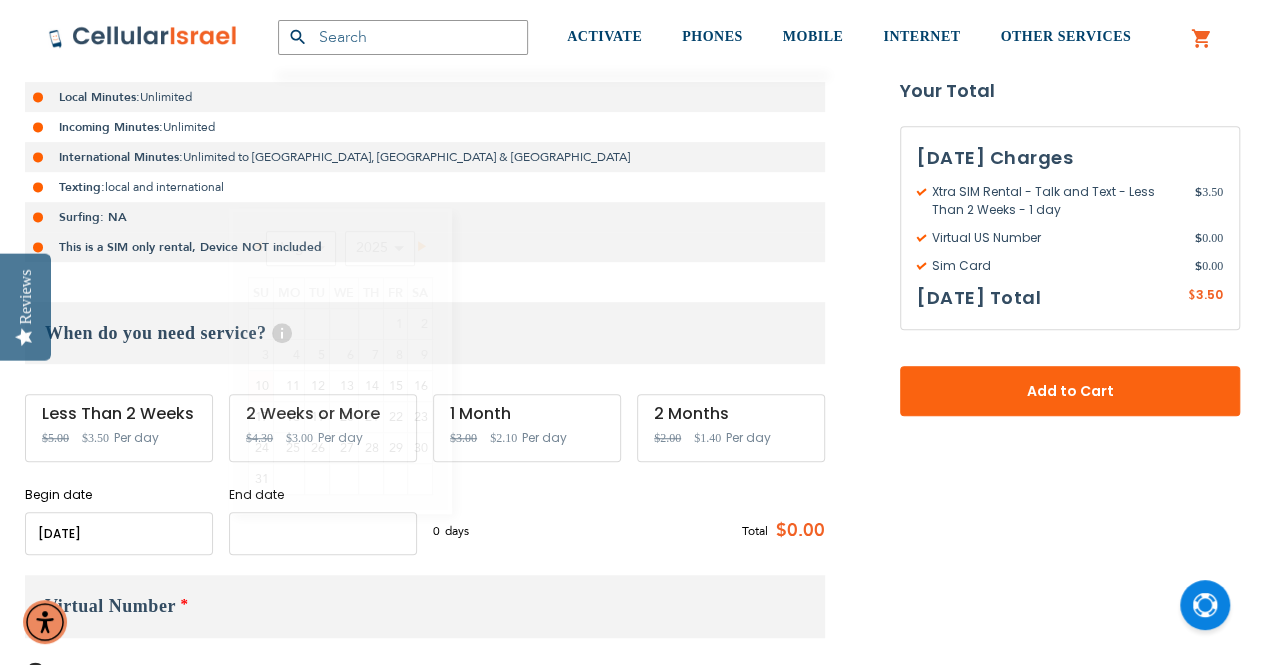 click at bounding box center [323, 533] 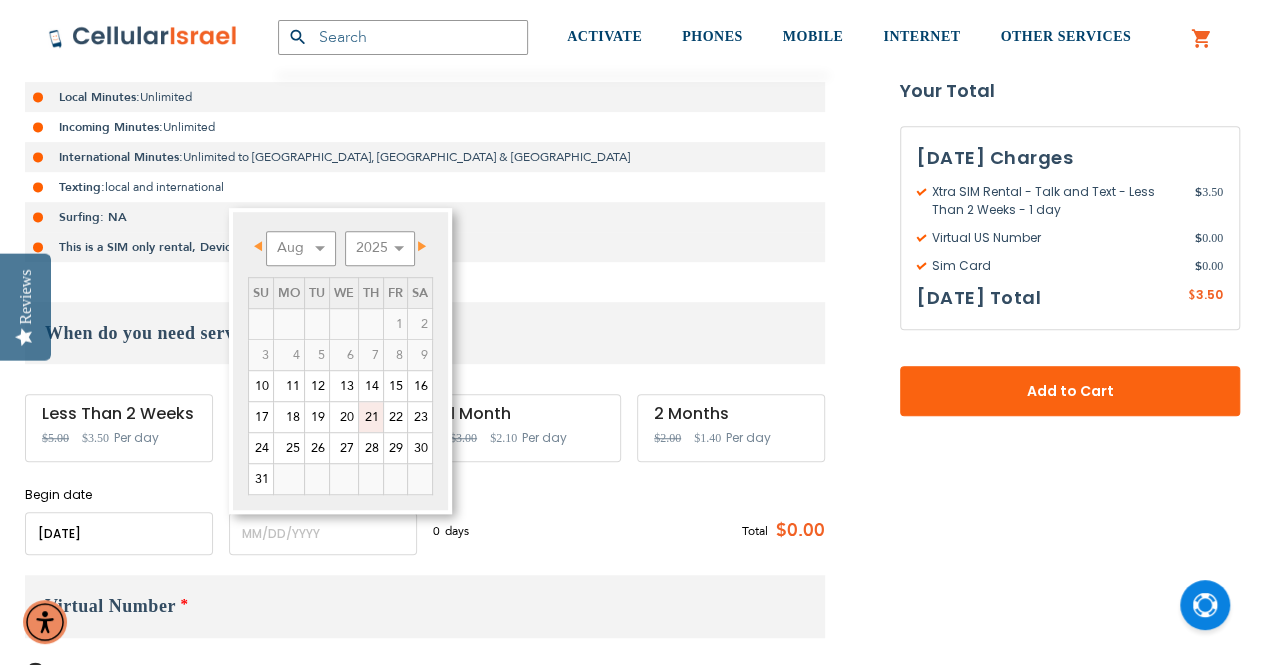 click on "21" at bounding box center (371, 417) 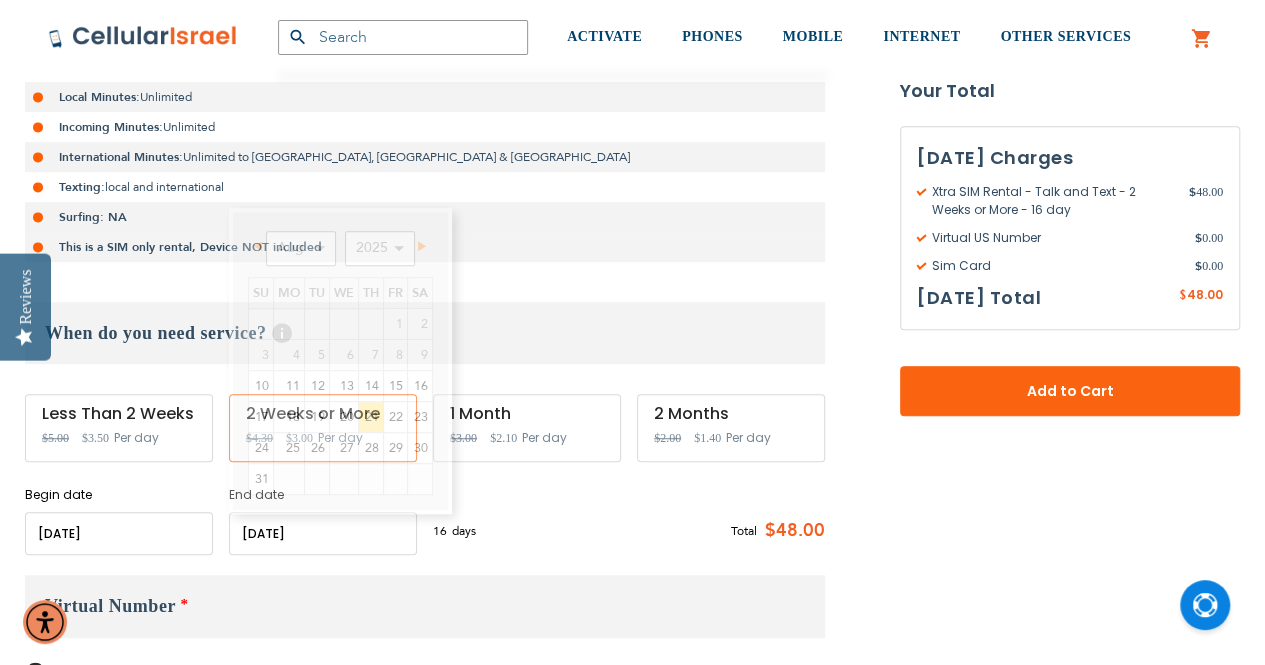 click at bounding box center [323, 533] 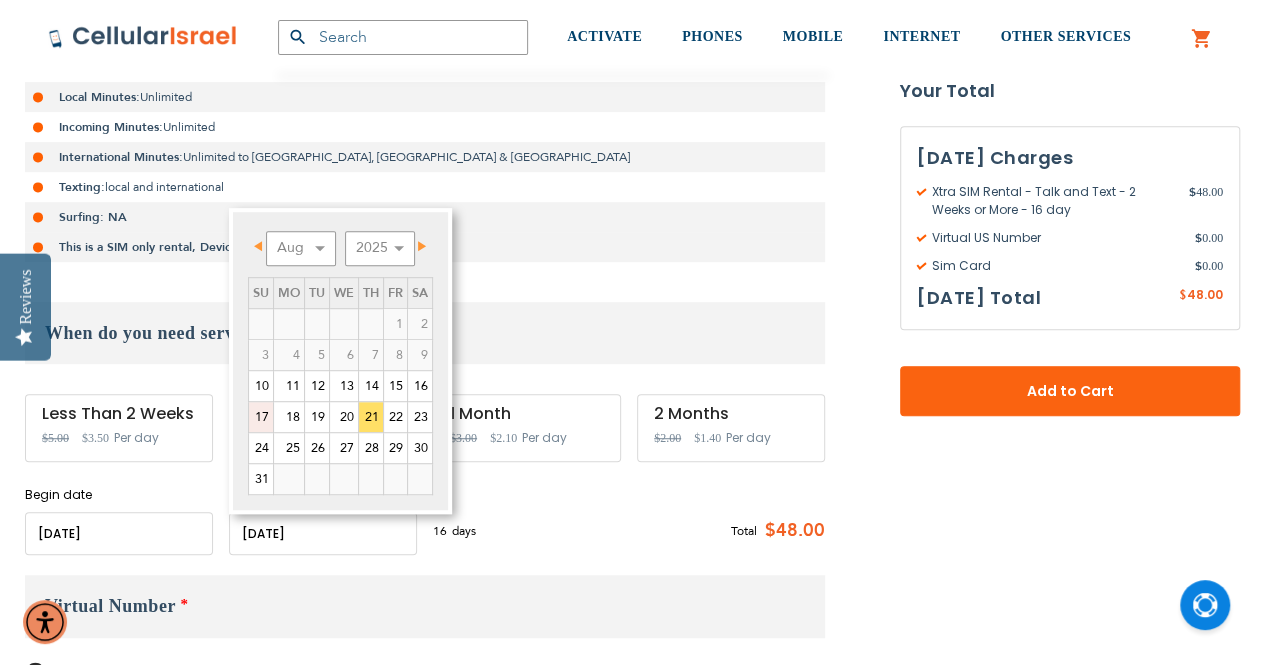 click on "17" at bounding box center (261, 417) 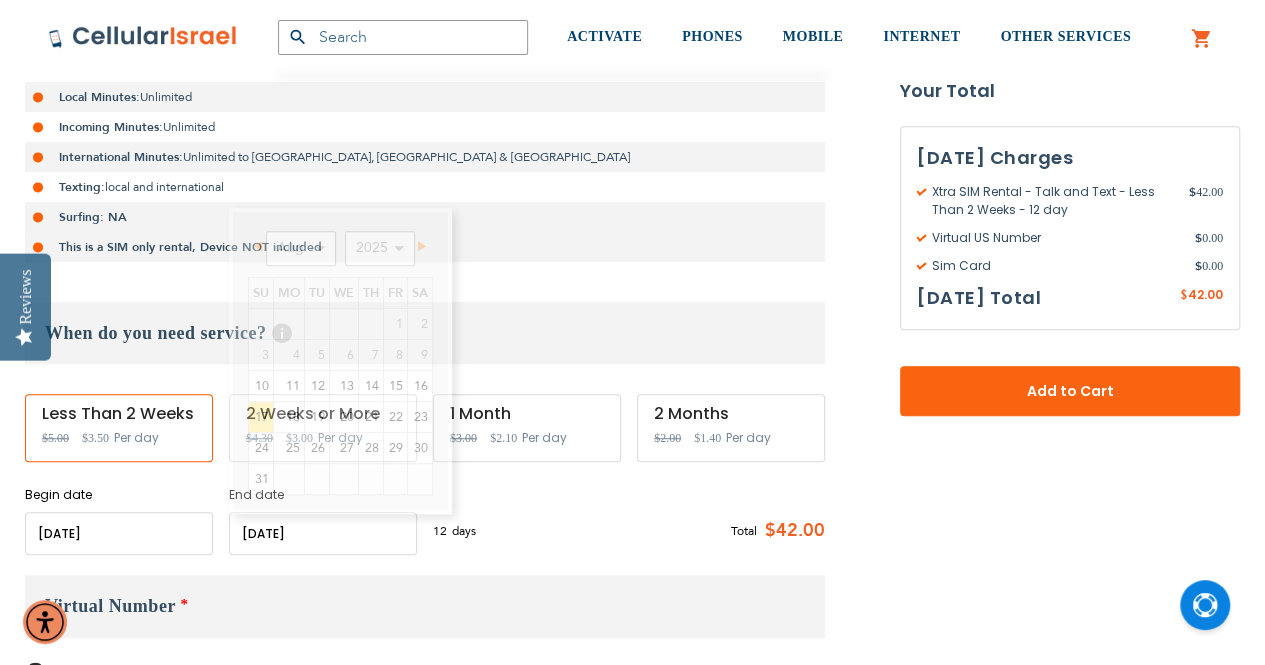 click at bounding box center (323, 533) 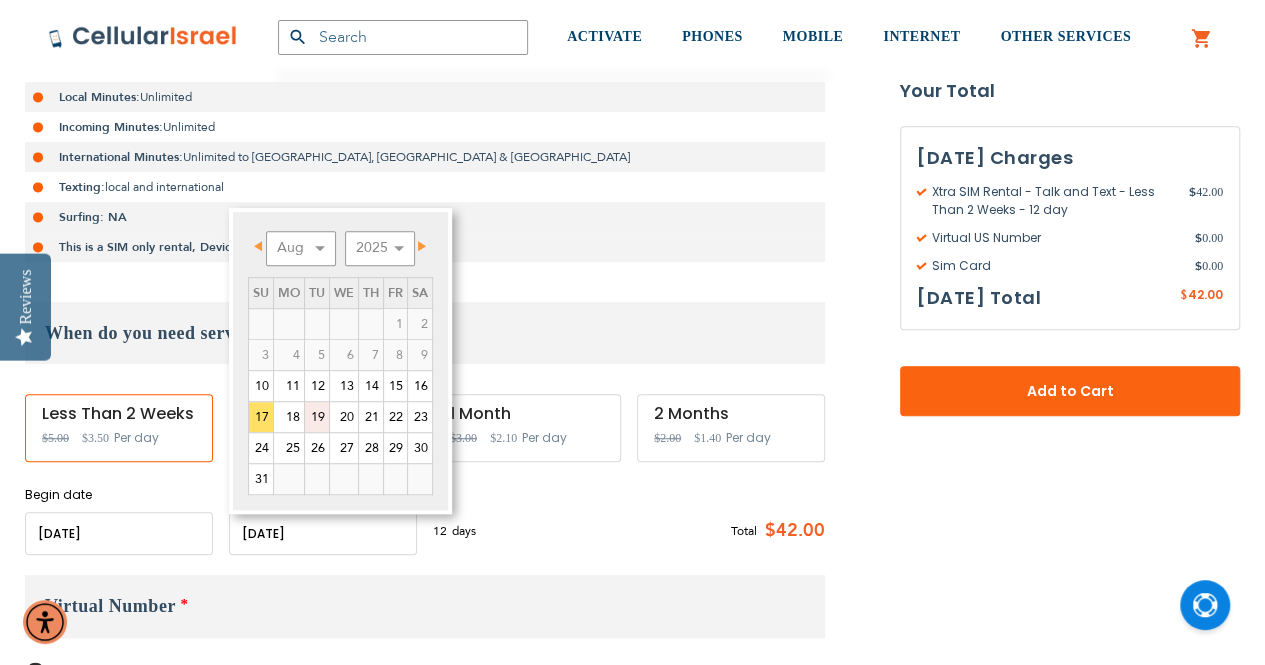 click on "19" at bounding box center (317, 417) 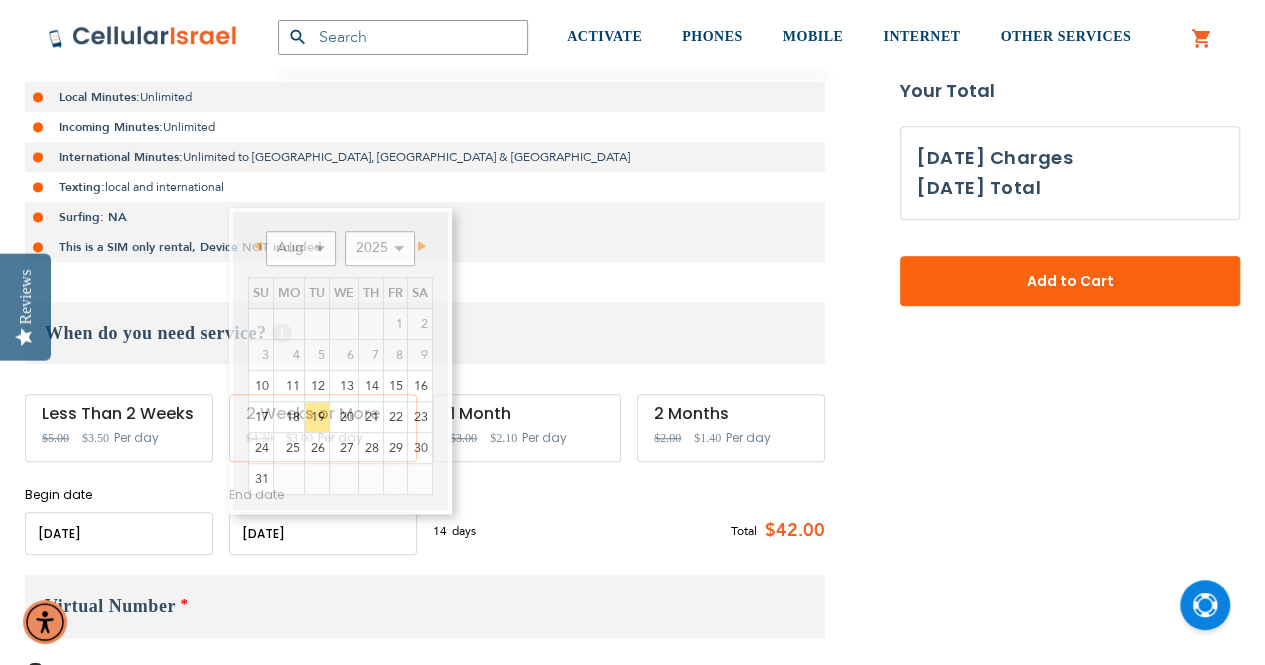 click at bounding box center [323, 533] 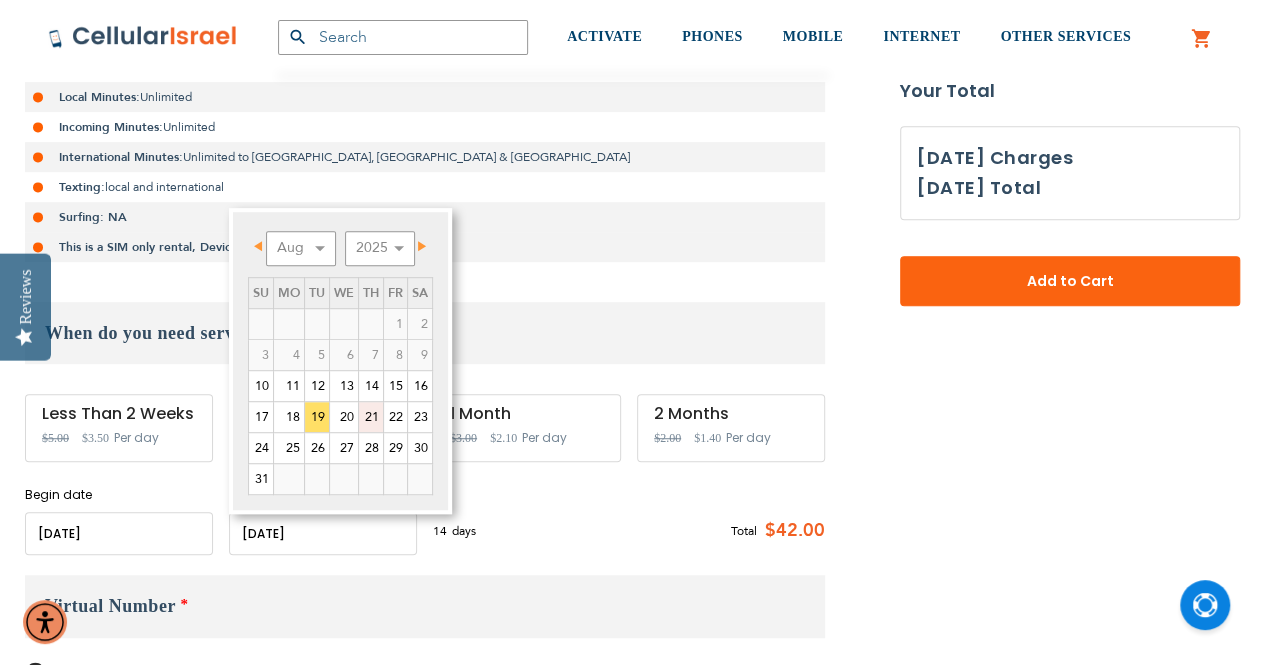 click on "21" at bounding box center [371, 417] 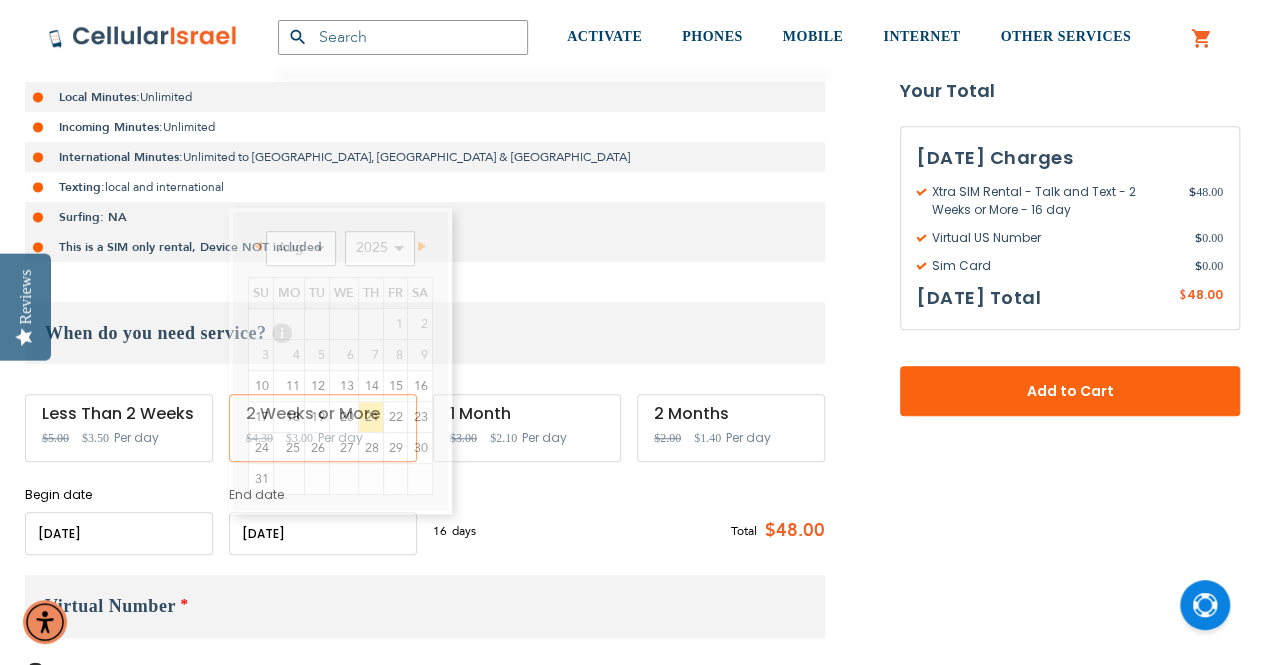 click at bounding box center (323, 533) 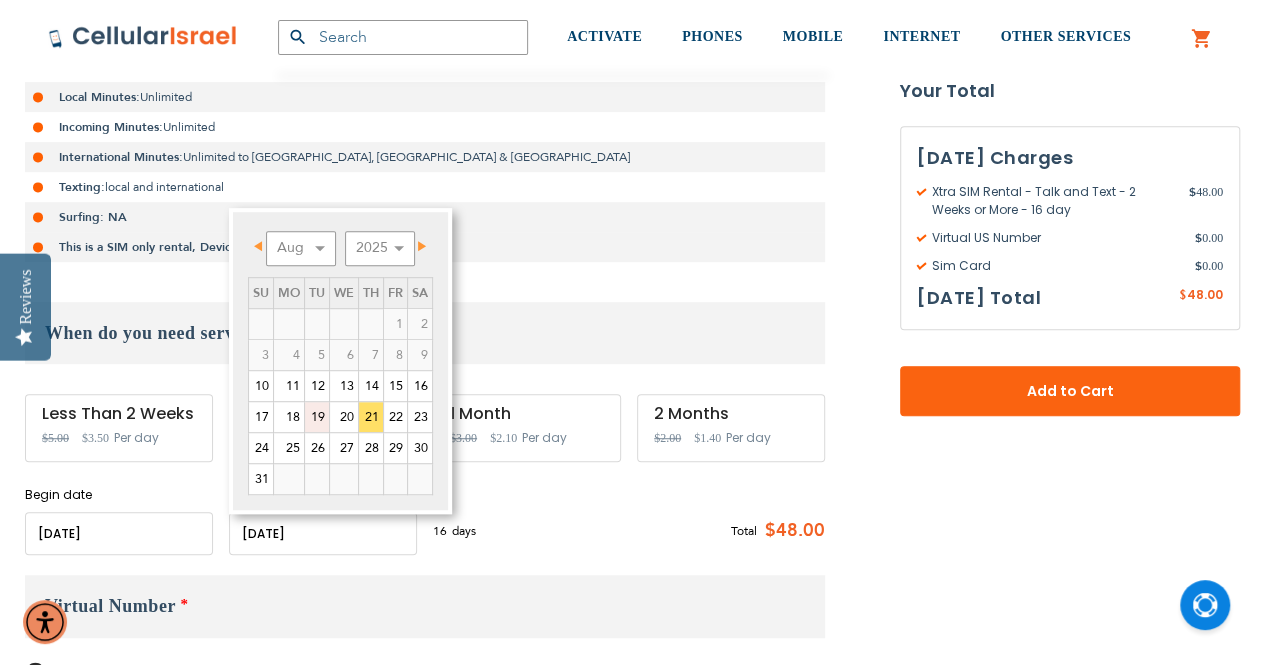click on "19" at bounding box center [317, 417] 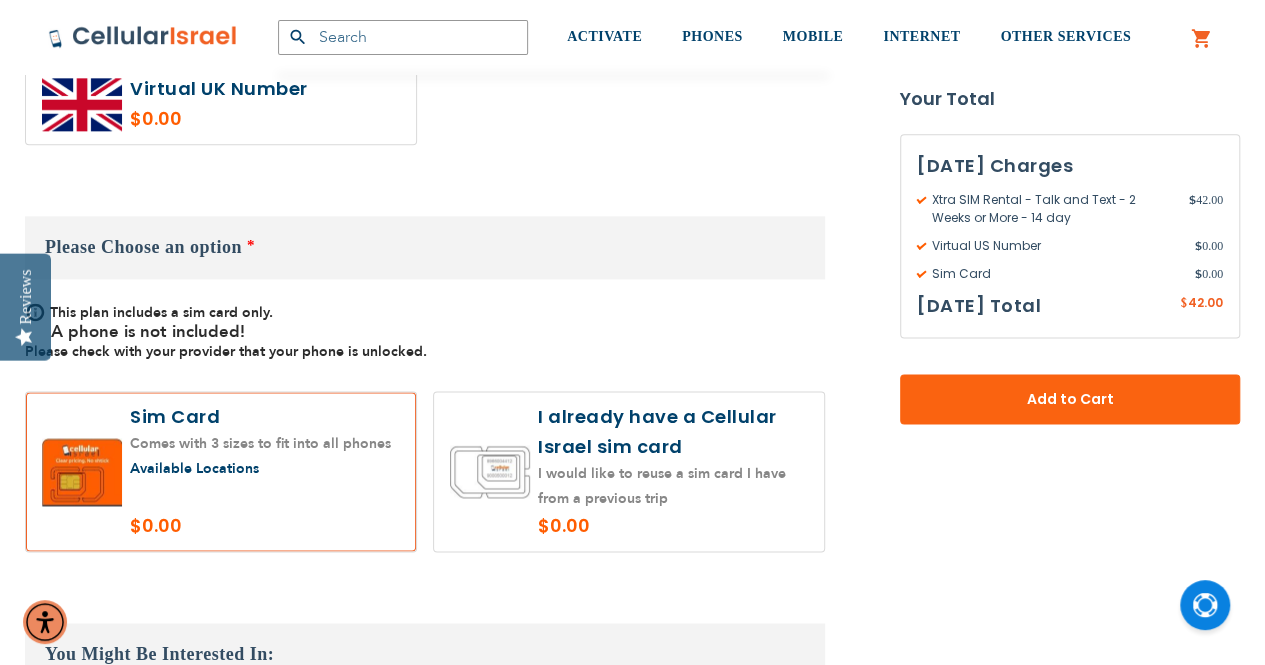 scroll, scrollTop: 1223, scrollLeft: 0, axis: vertical 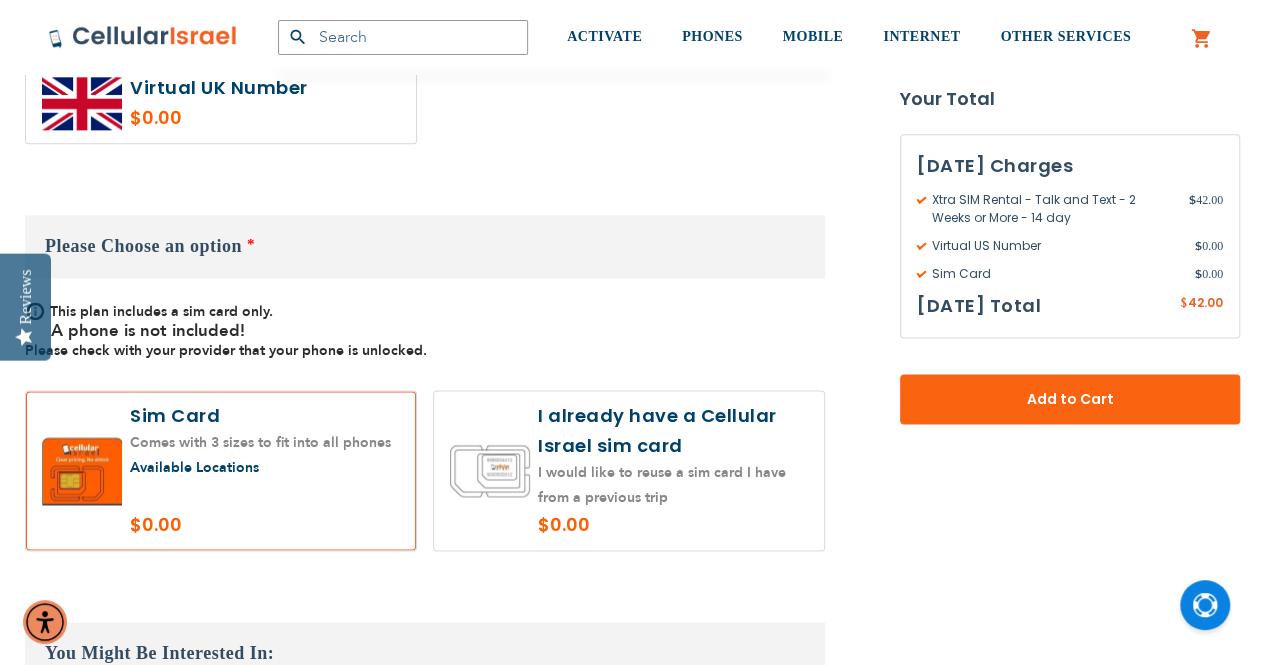 click at bounding box center [221, 470] 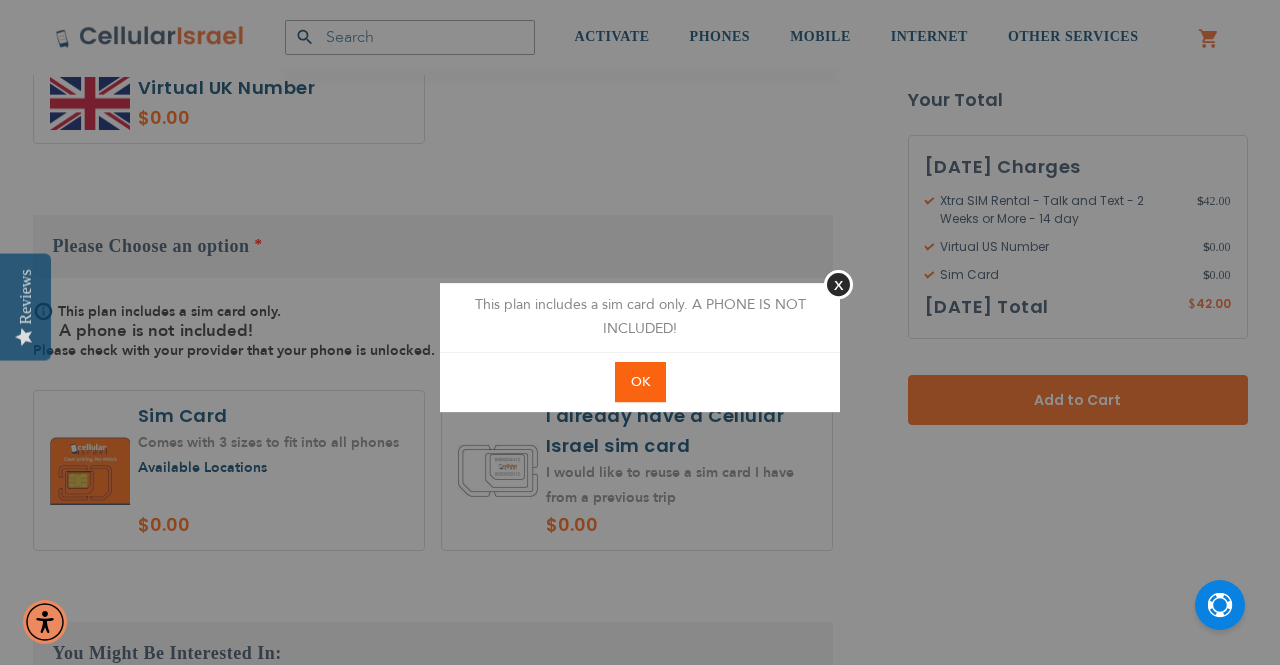 click on "OK" at bounding box center [640, 382] 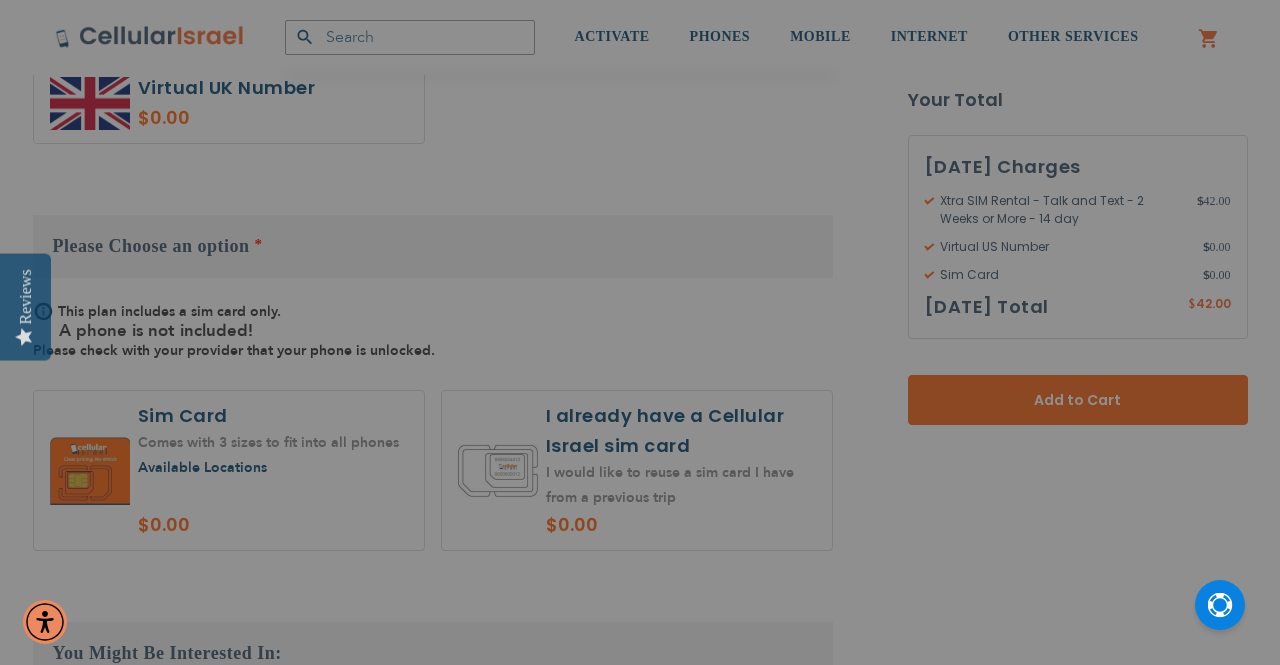 radio on "true" 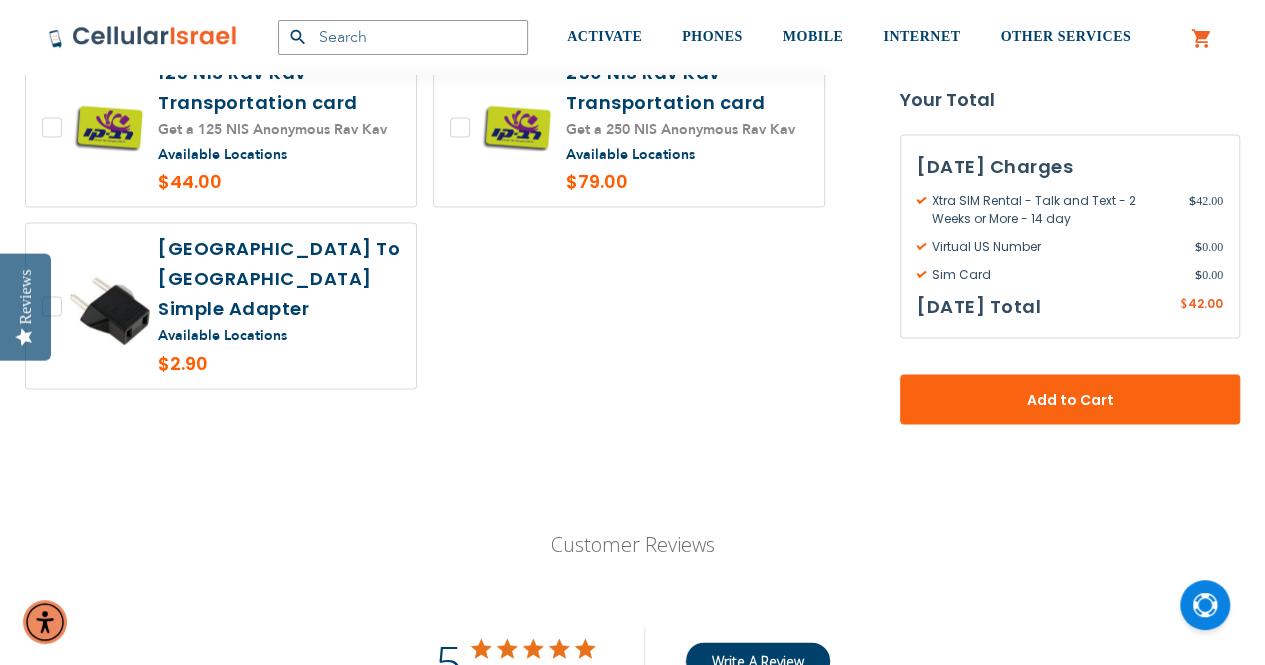 scroll, scrollTop: 1894, scrollLeft: 0, axis: vertical 